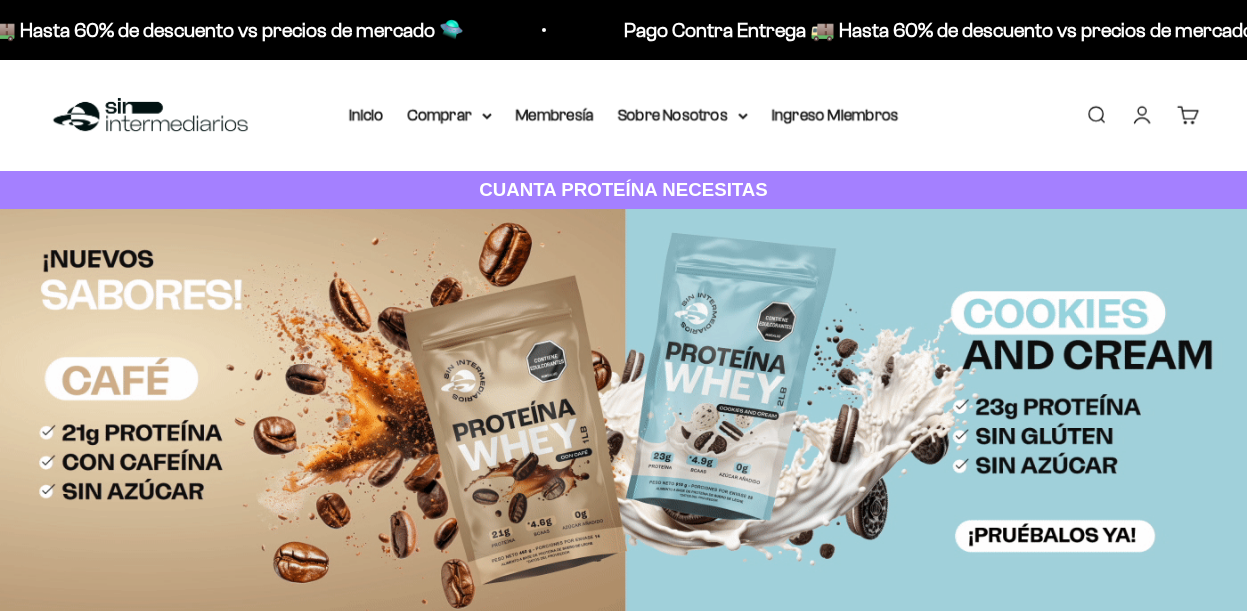 scroll, scrollTop: 0, scrollLeft: 0, axis: both 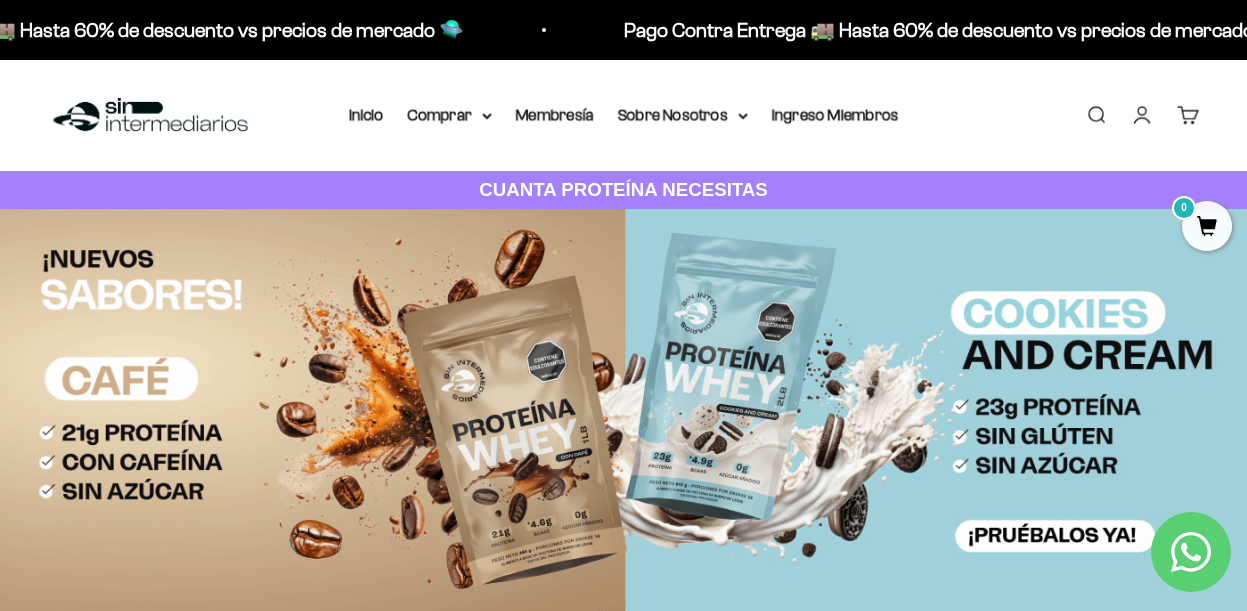 click on "Iniciar sesión" at bounding box center (1142, 115) 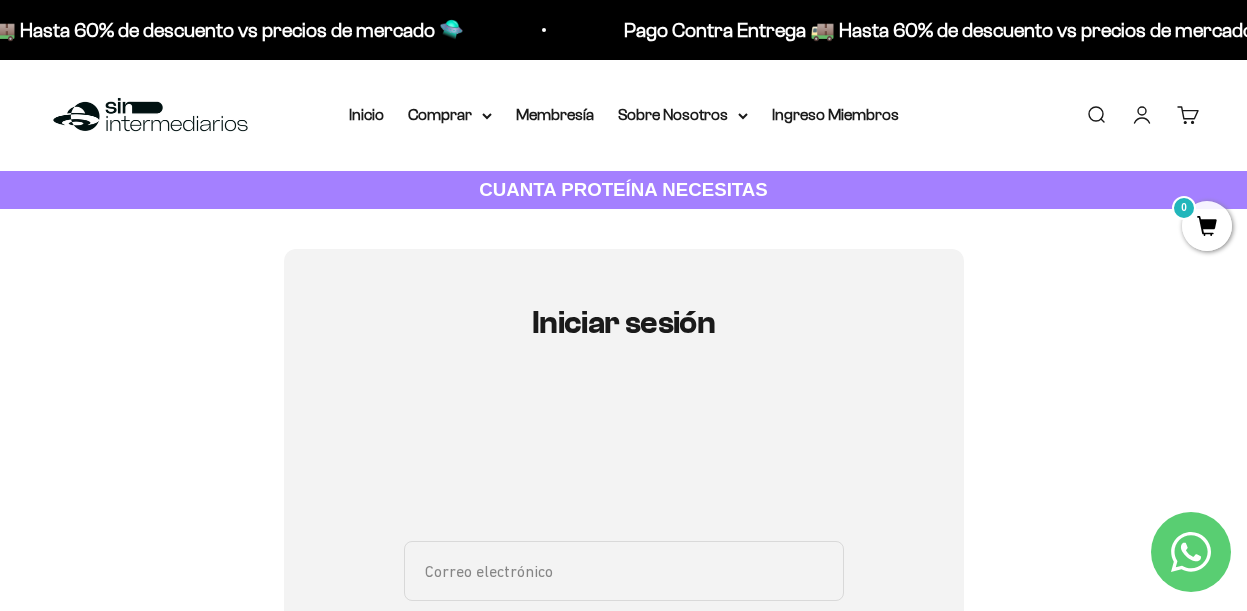 scroll, scrollTop: 413, scrollLeft: 0, axis: vertical 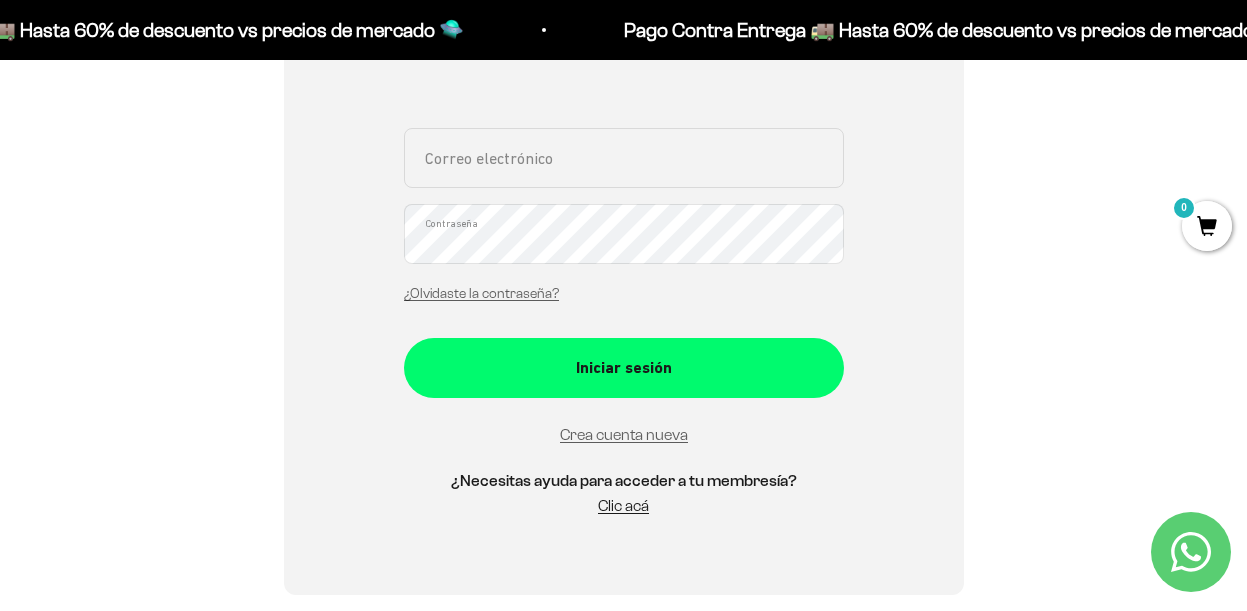 click on "Correo electrónico" at bounding box center (624, 158) 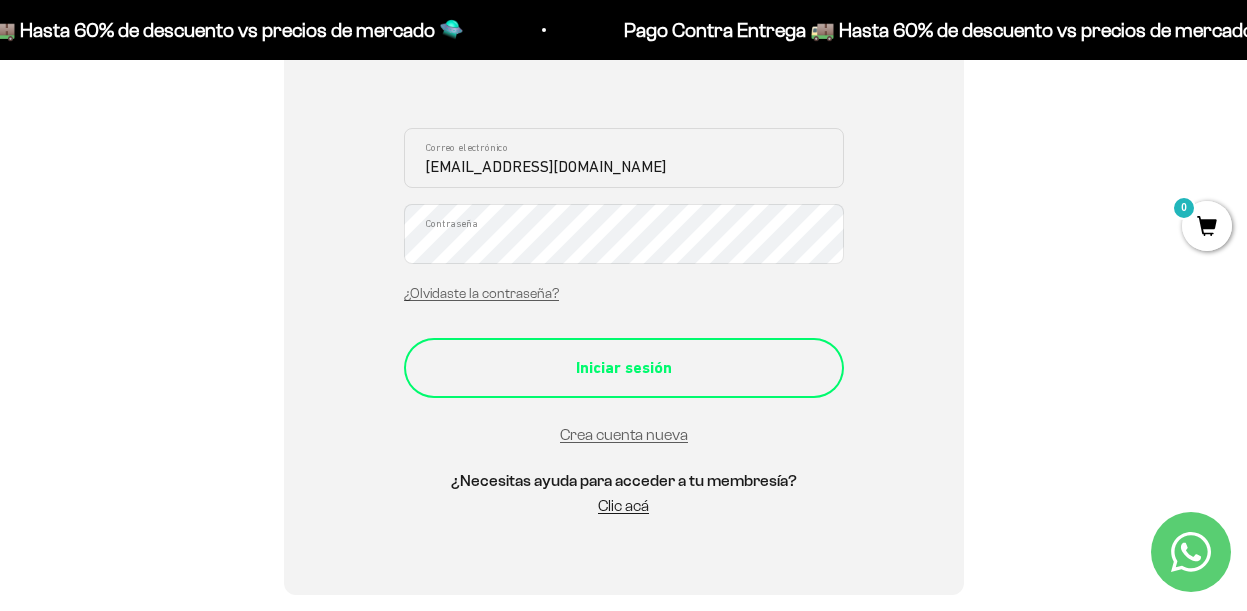 click on "Iniciar sesión" at bounding box center (624, 368) 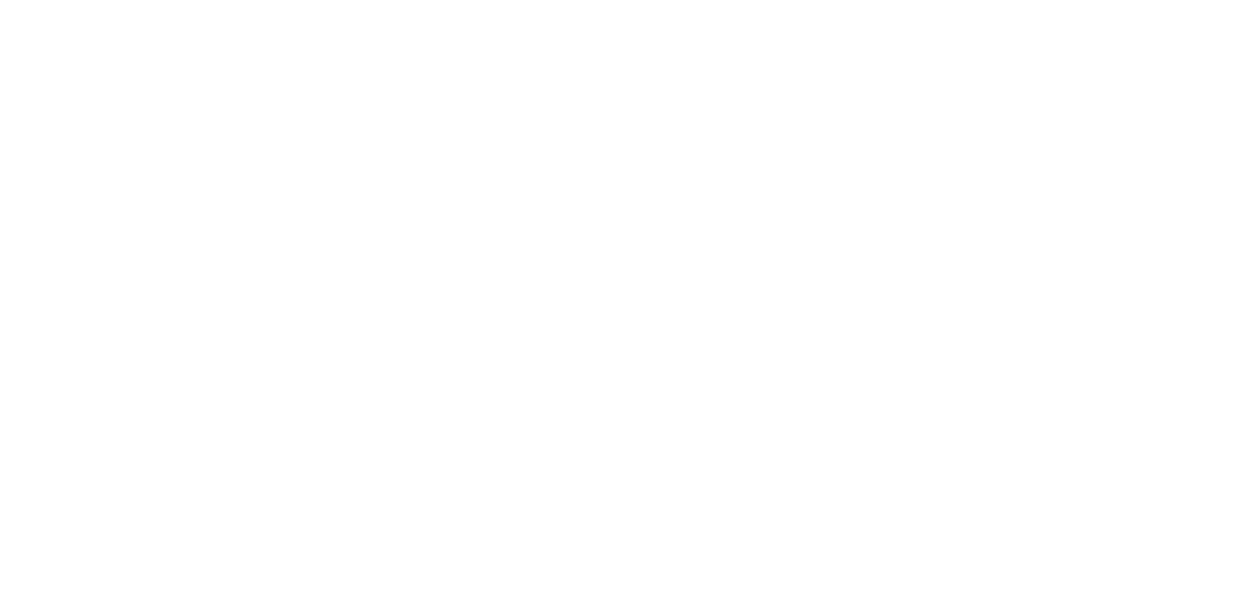 scroll, scrollTop: 0, scrollLeft: 0, axis: both 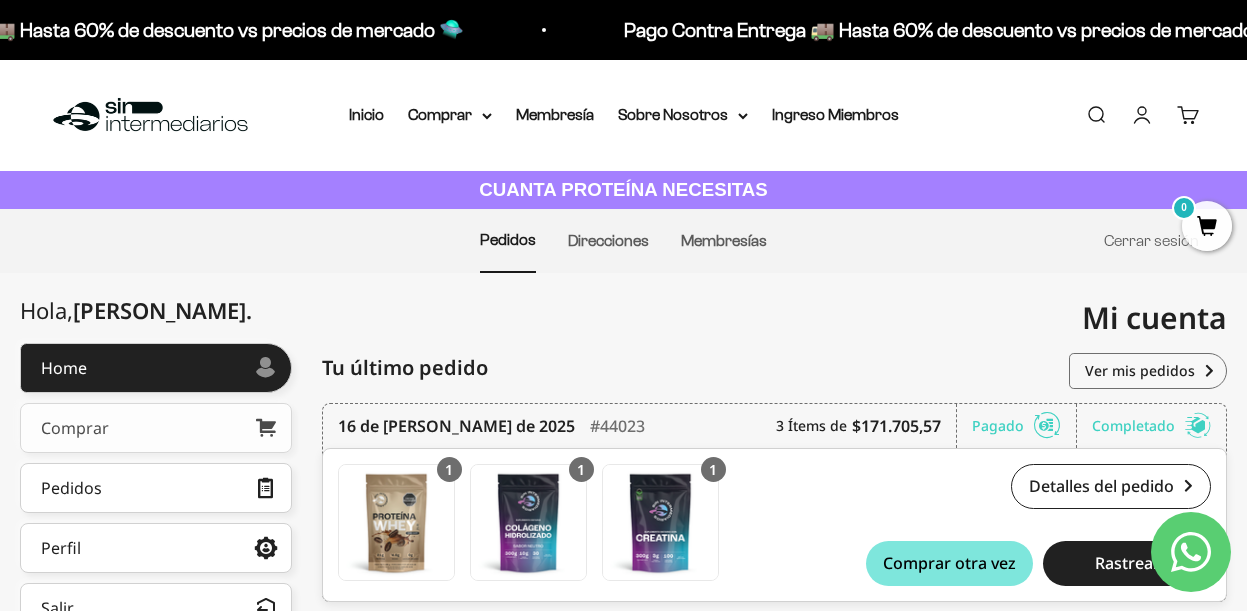 click at bounding box center (266, 428) 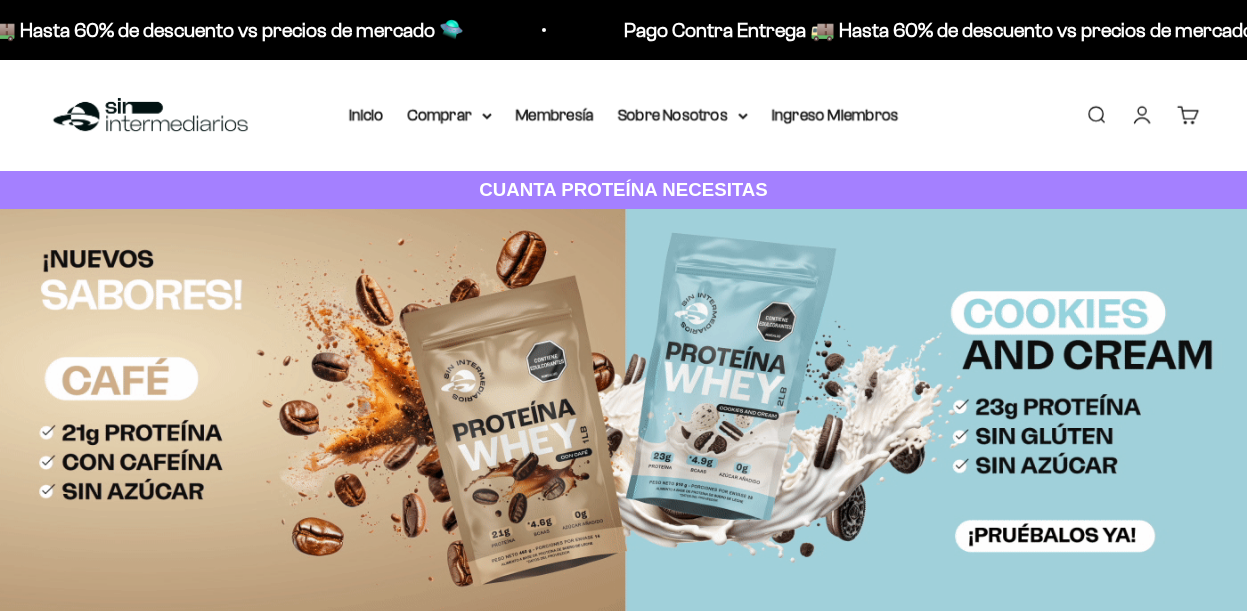 scroll, scrollTop: 742, scrollLeft: 0, axis: vertical 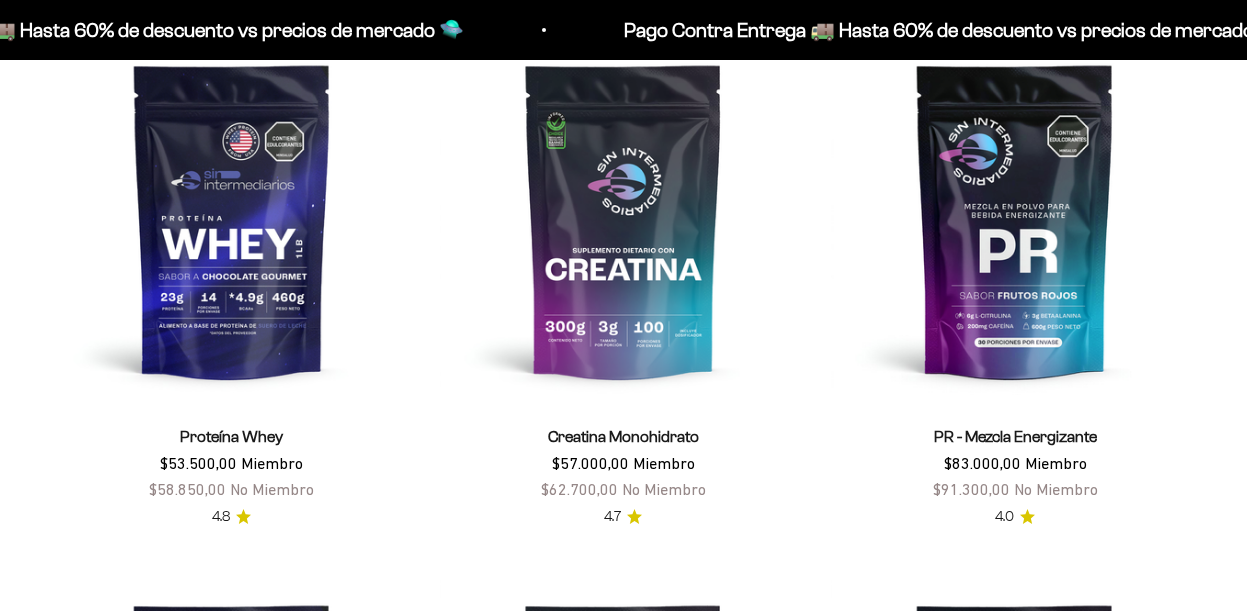 click on "Comprar" at bounding box center (450, -627) 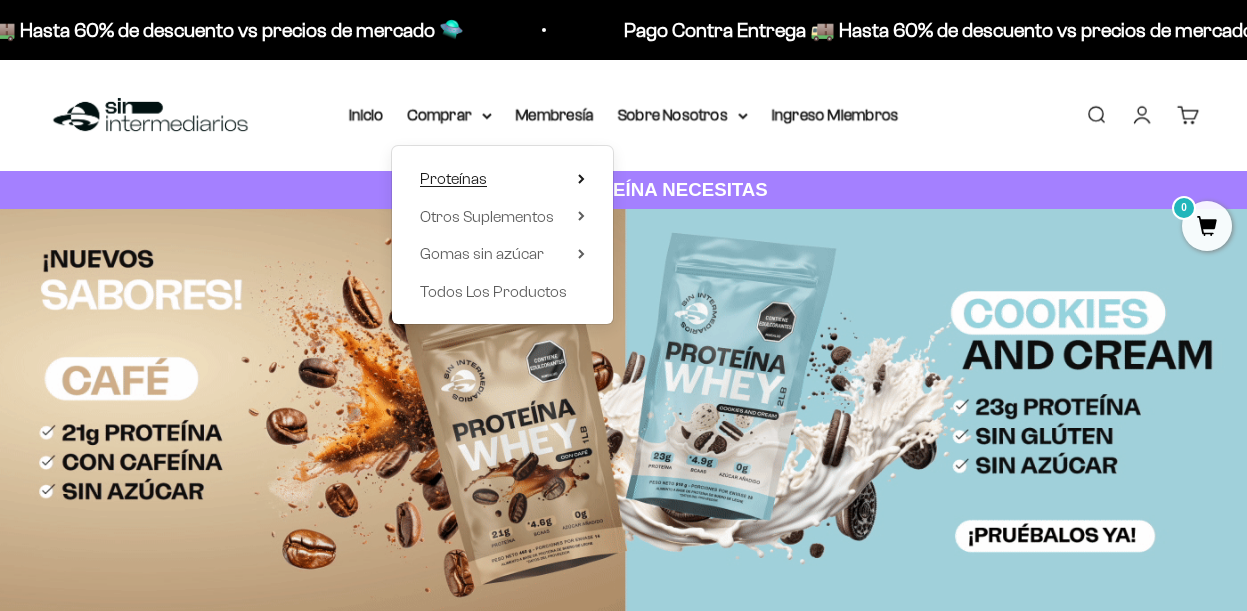 click on "Proteínas" at bounding box center [453, 178] 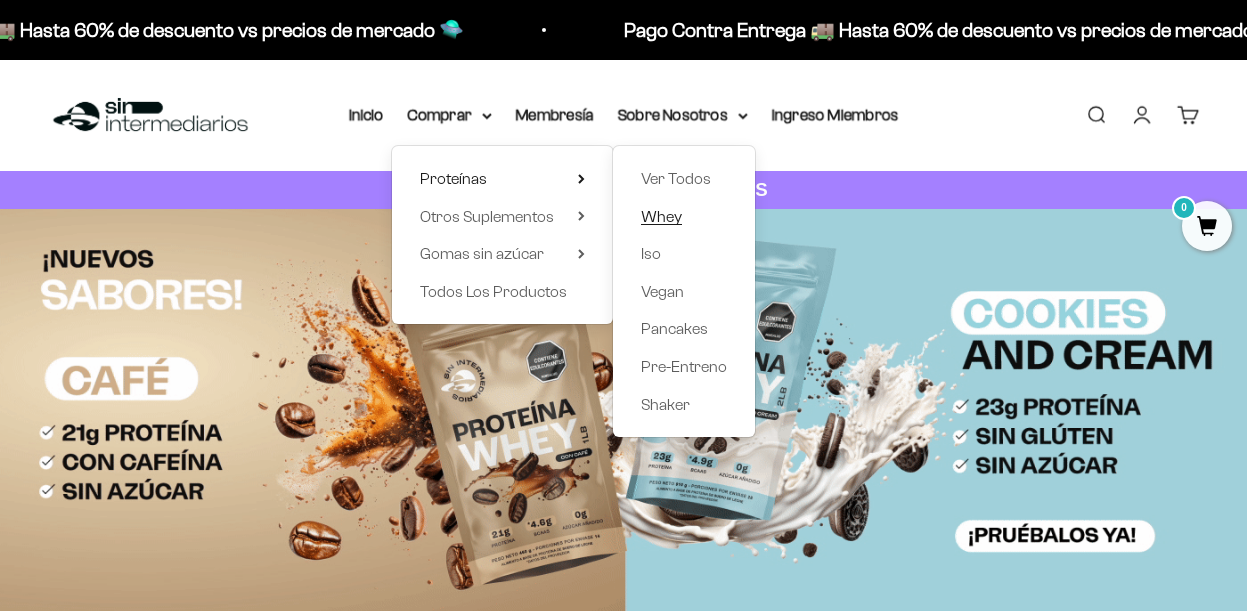 click on "Whey" at bounding box center (661, 216) 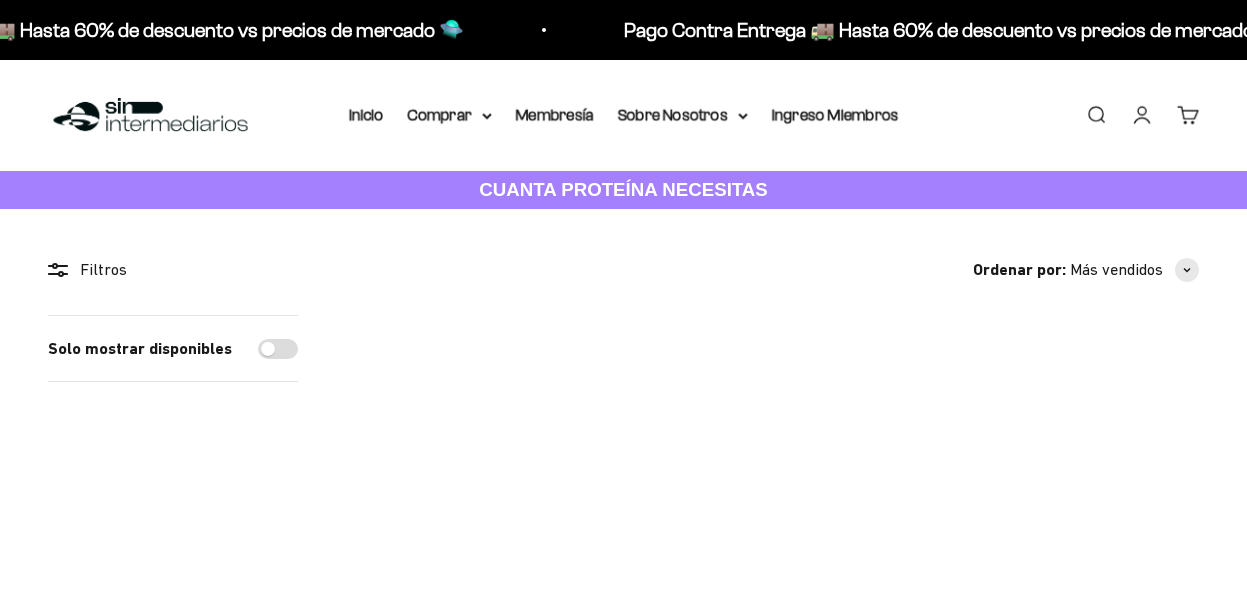 scroll, scrollTop: 0, scrollLeft: 0, axis: both 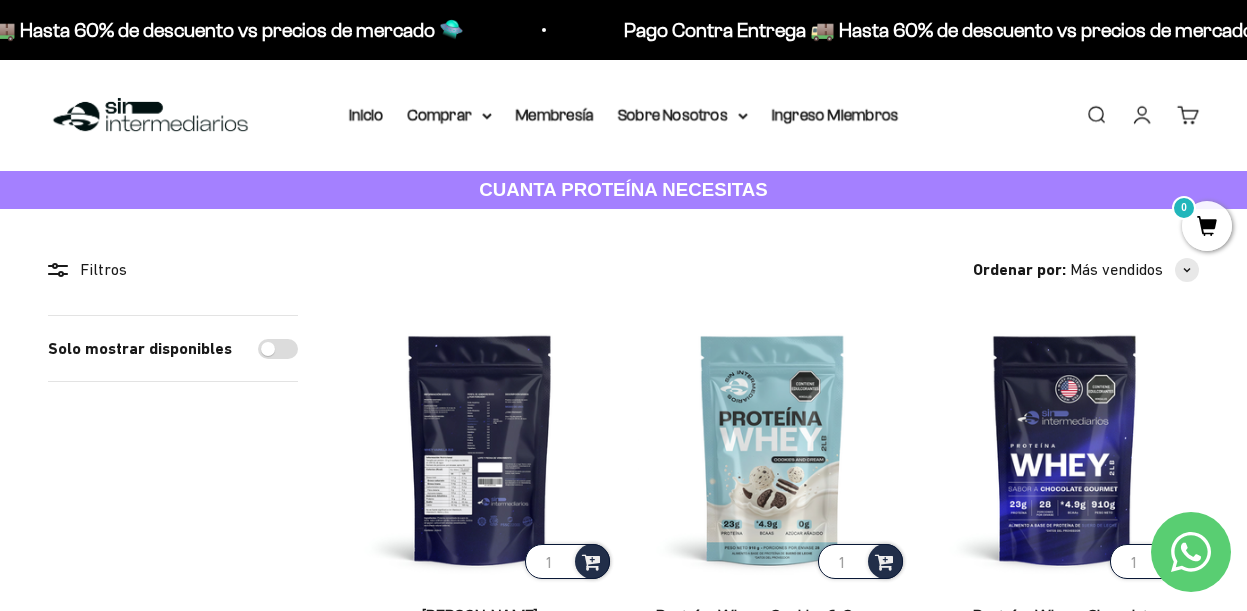 click at bounding box center (480, 449) 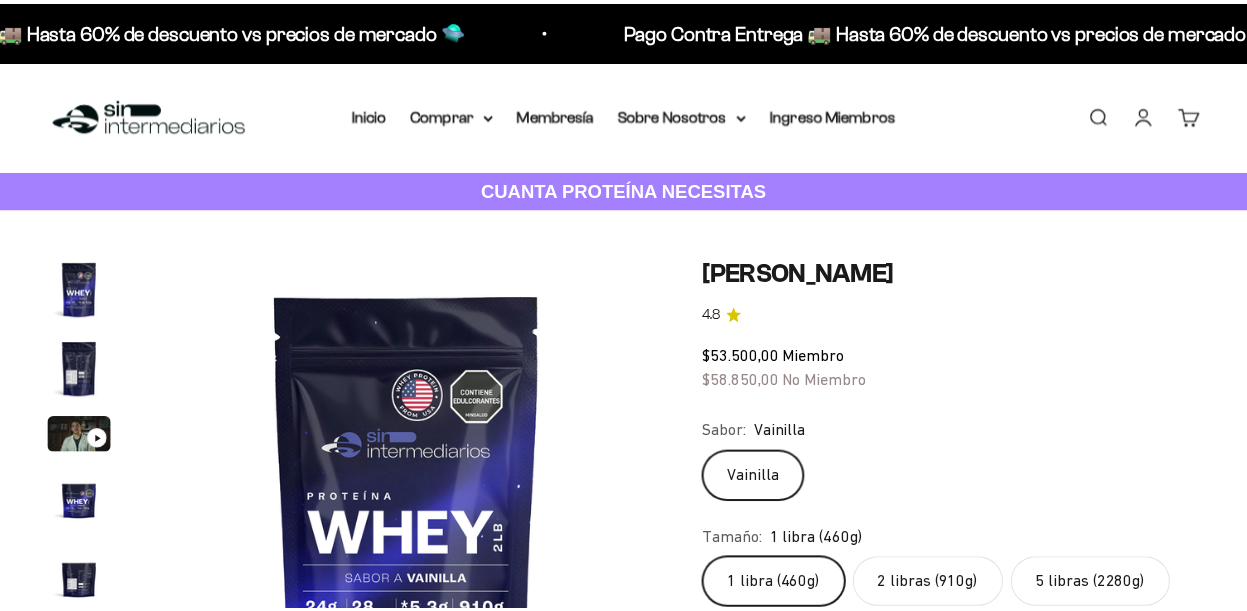 scroll, scrollTop: 441, scrollLeft: 0, axis: vertical 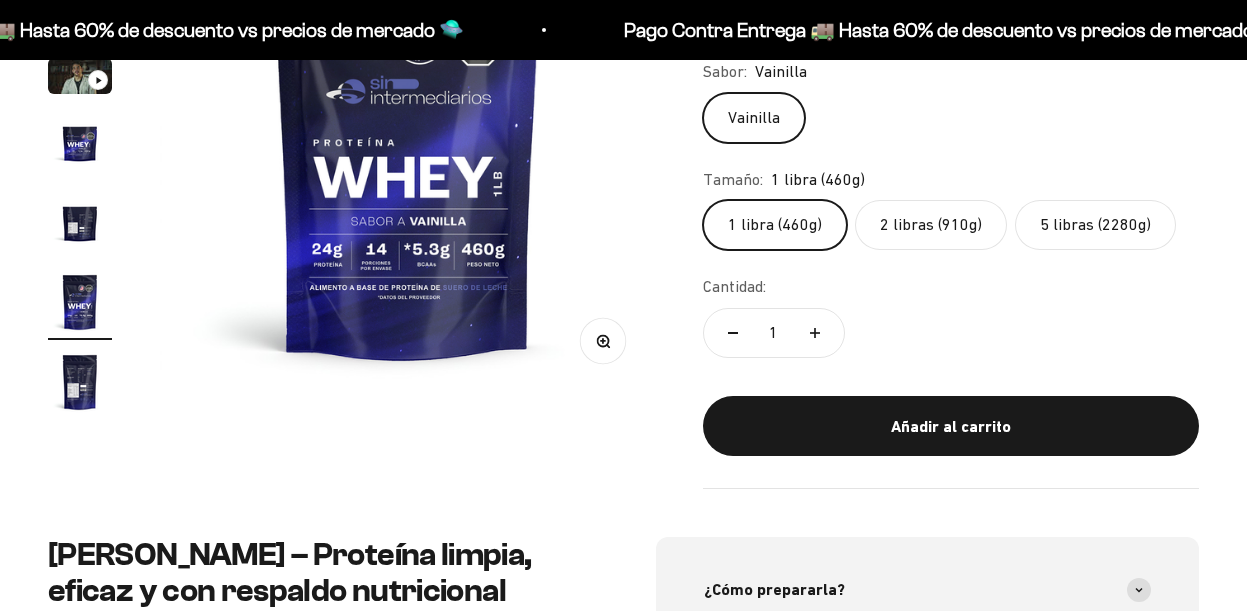 click on "2 libras (910g)" 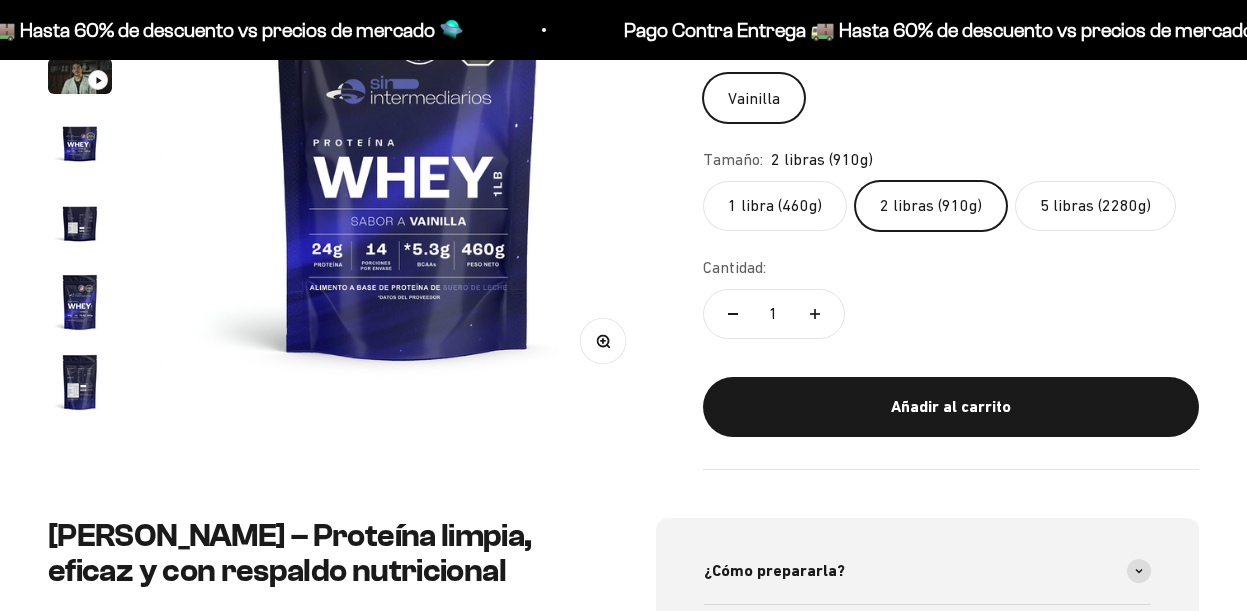scroll, scrollTop: 0, scrollLeft: 0, axis: both 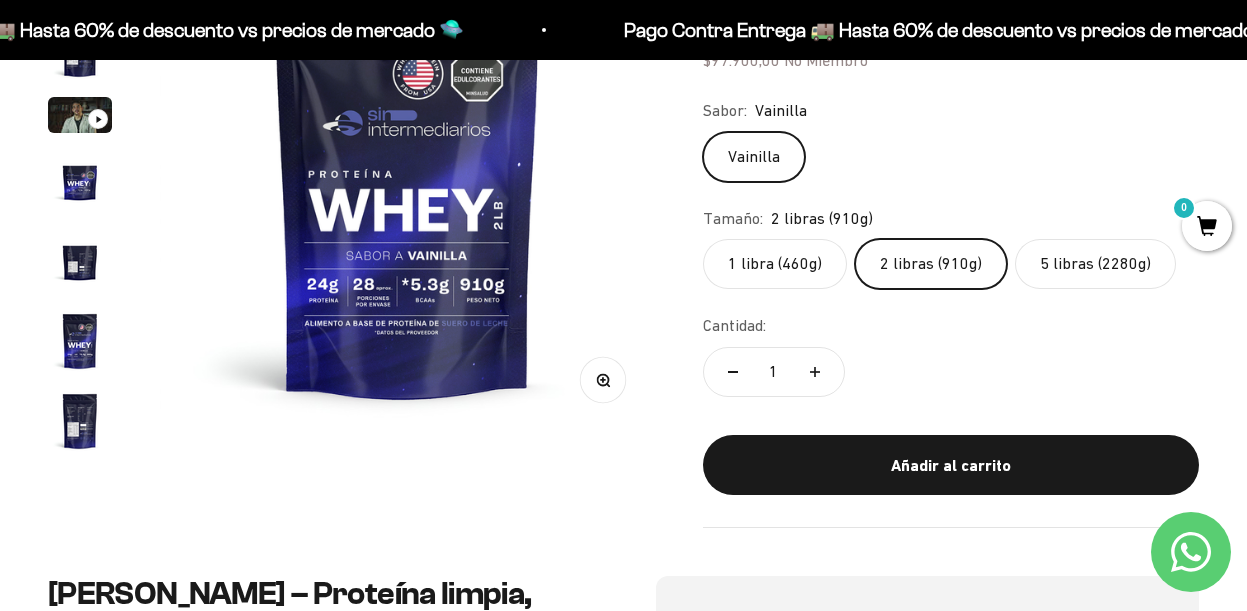 click 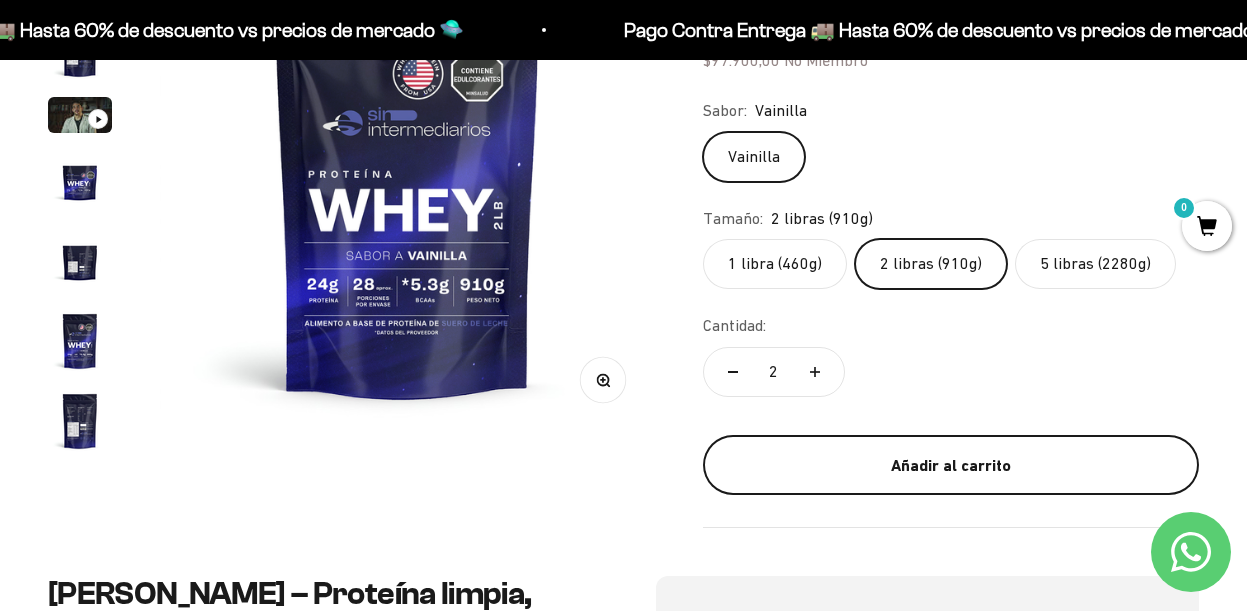 click on "Añadir al carrito" at bounding box center [951, 466] 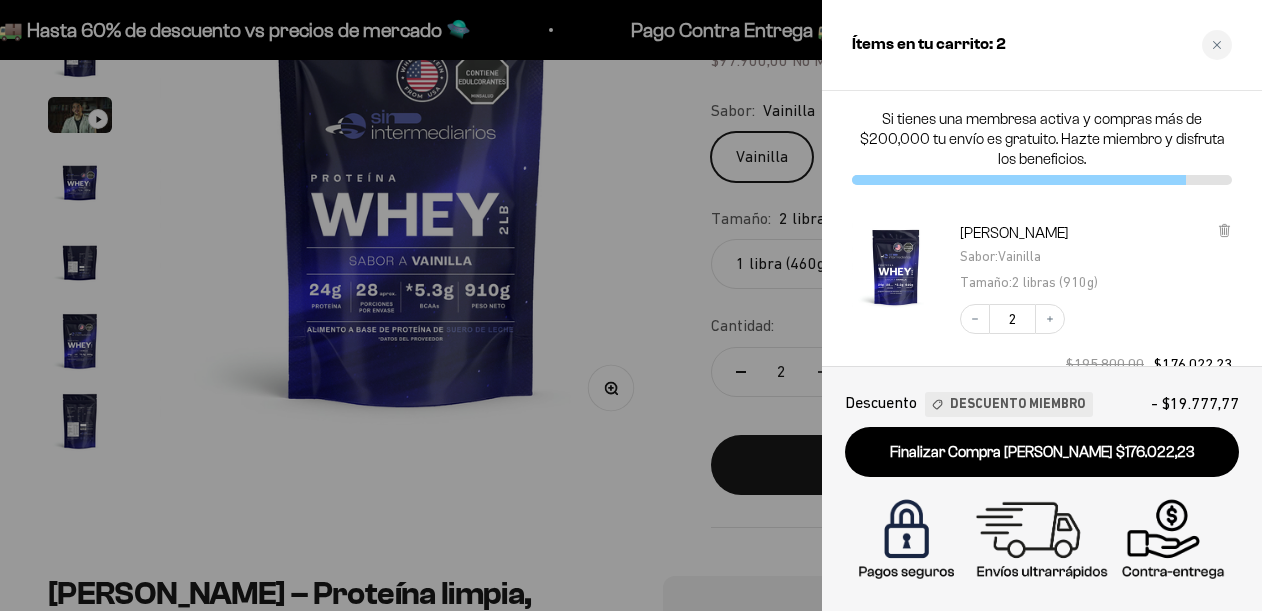 click at bounding box center (631, 305) 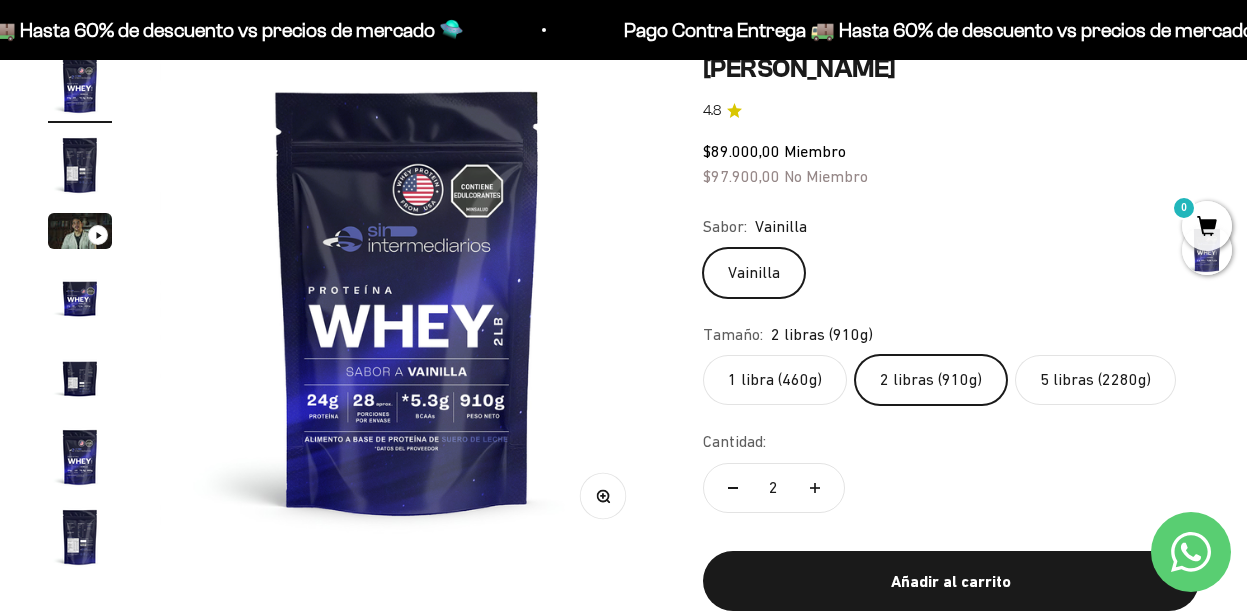 scroll, scrollTop: 205, scrollLeft: 0, axis: vertical 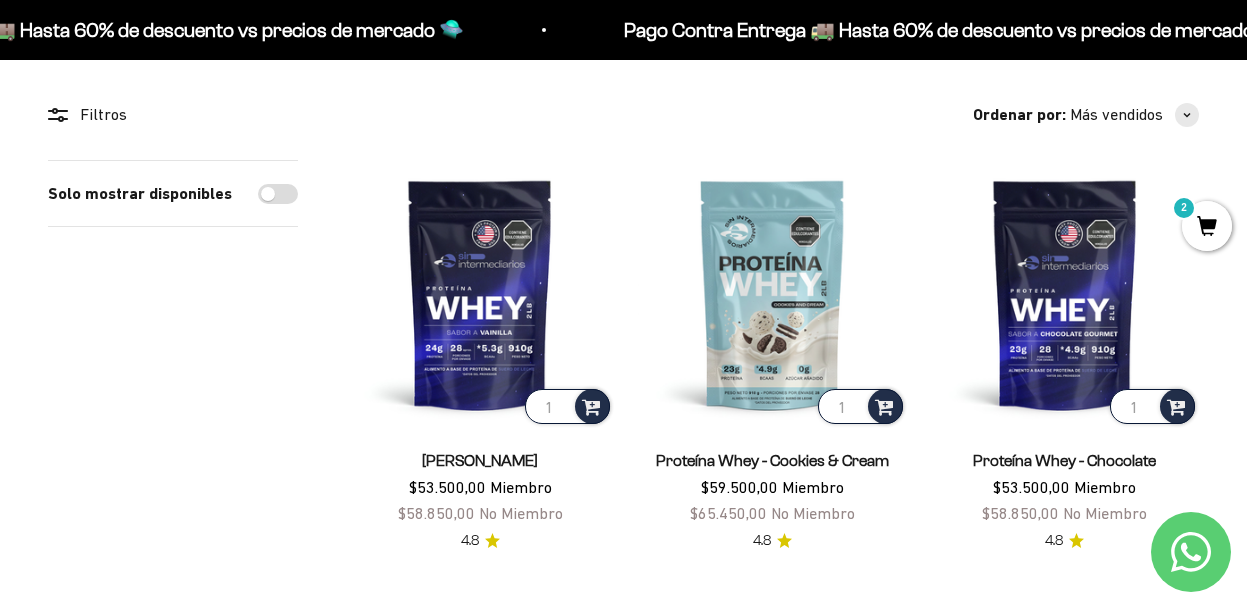 click on "Proteína Whey - Chocolate" at bounding box center [1064, 460] 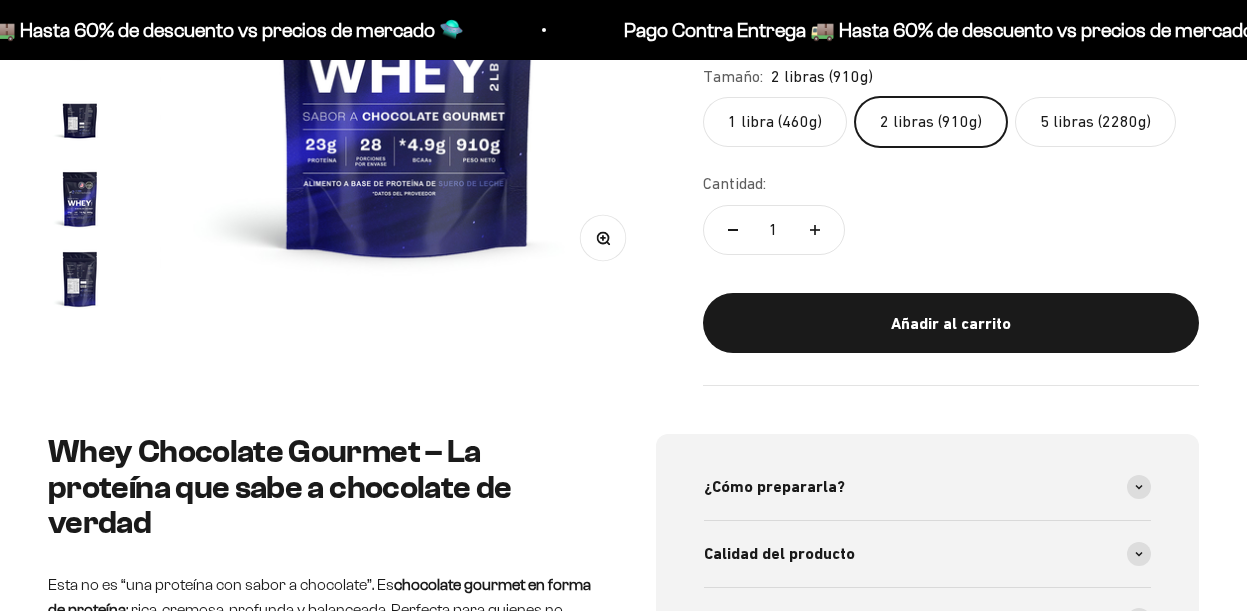 scroll, scrollTop: 191, scrollLeft: 0, axis: vertical 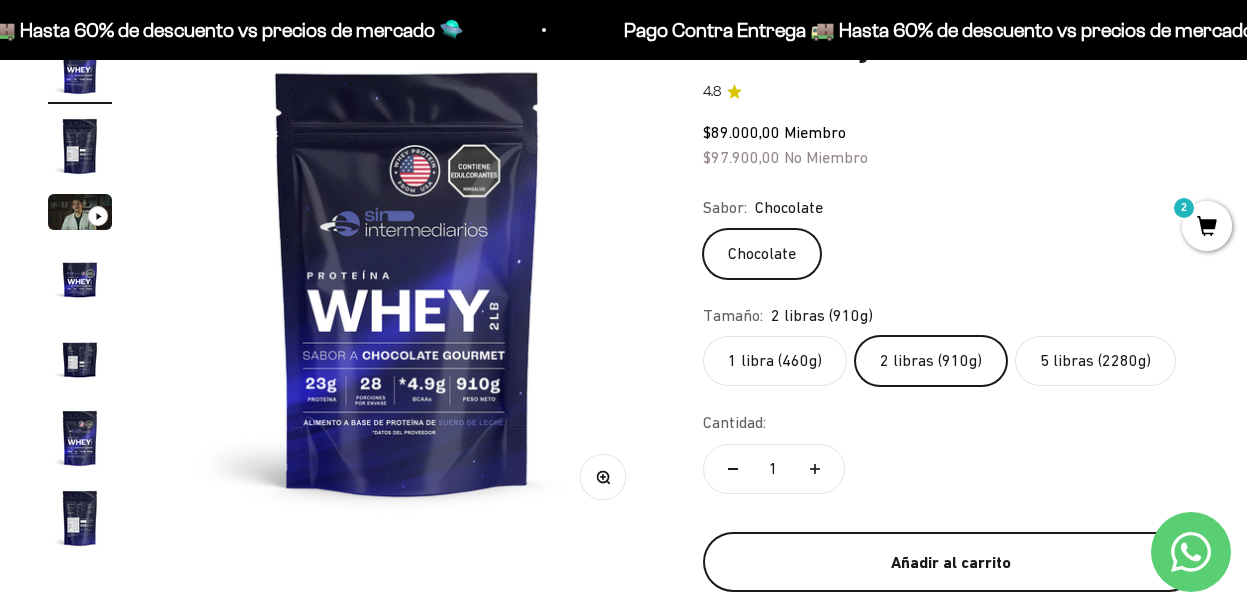 click on "Añadir al carrito" at bounding box center (951, 563) 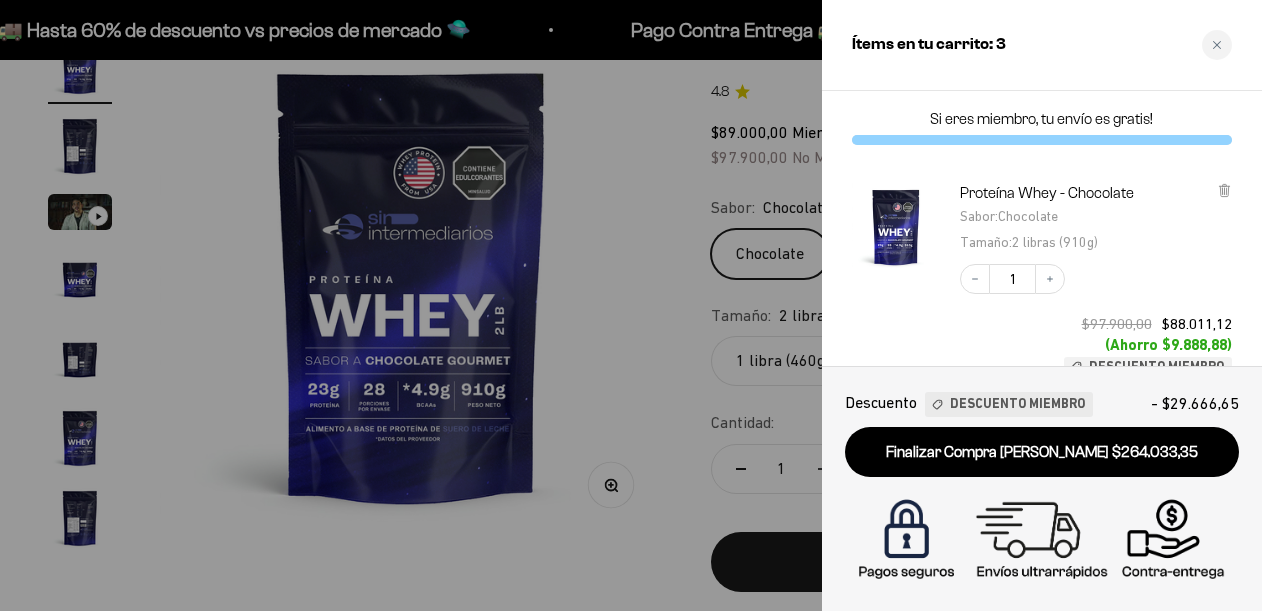 click at bounding box center (631, 305) 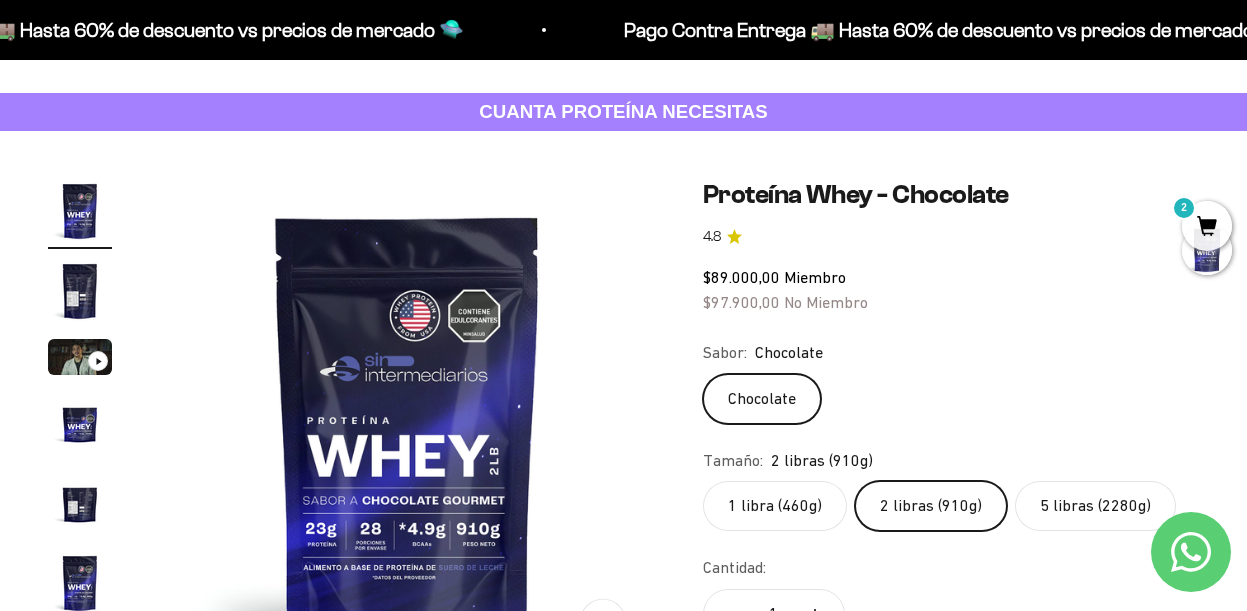 scroll, scrollTop: 0, scrollLeft: 0, axis: both 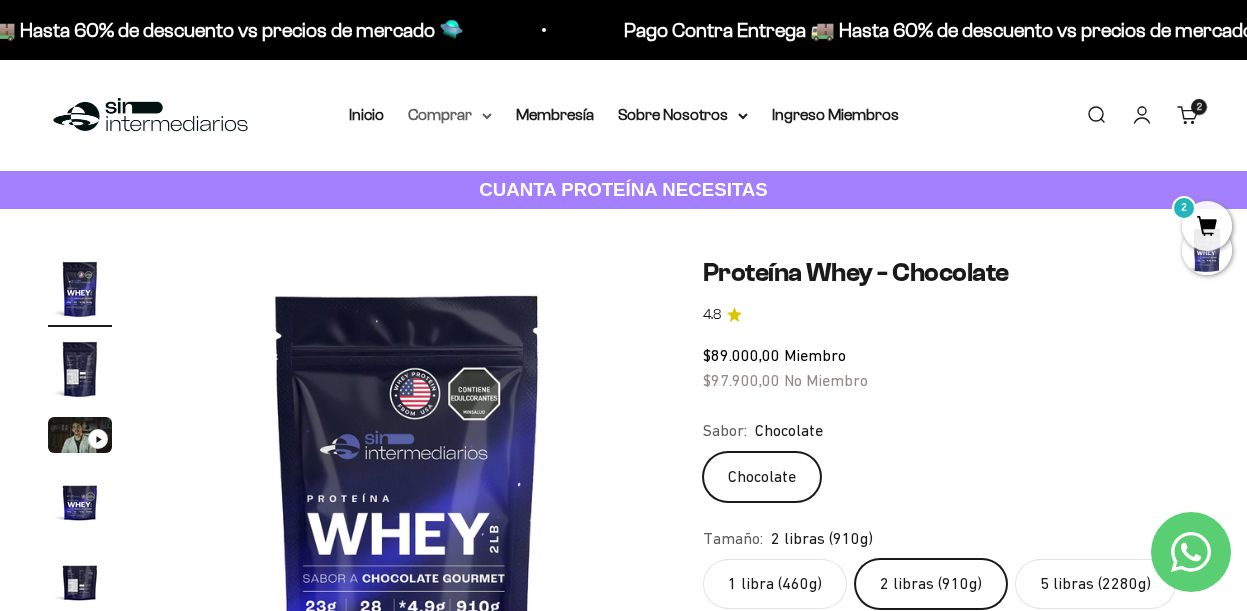 click on "Comprar" at bounding box center [450, 115] 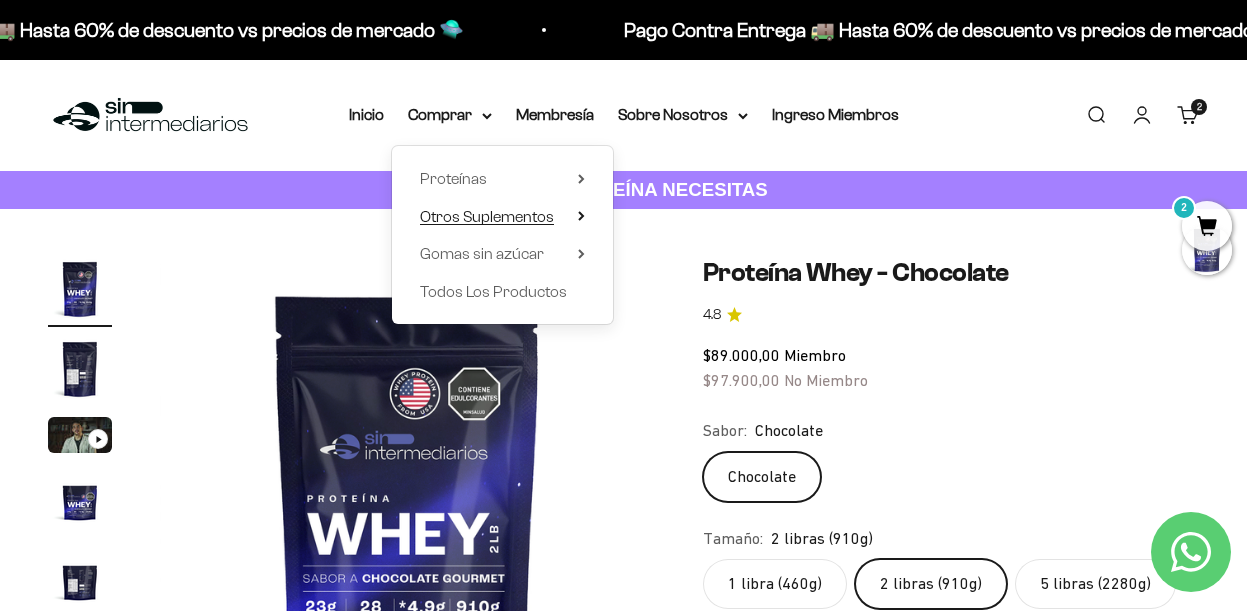 click on "Otros Suplementos" at bounding box center [487, 216] 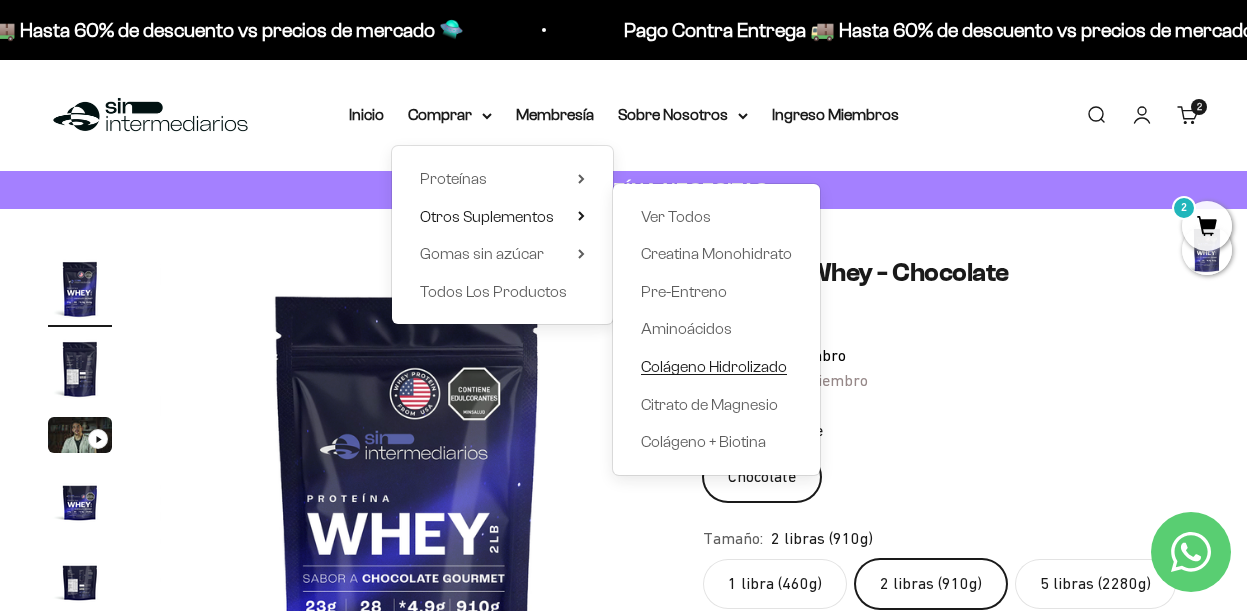 click on "Colágeno Hidrolizado" at bounding box center [714, 366] 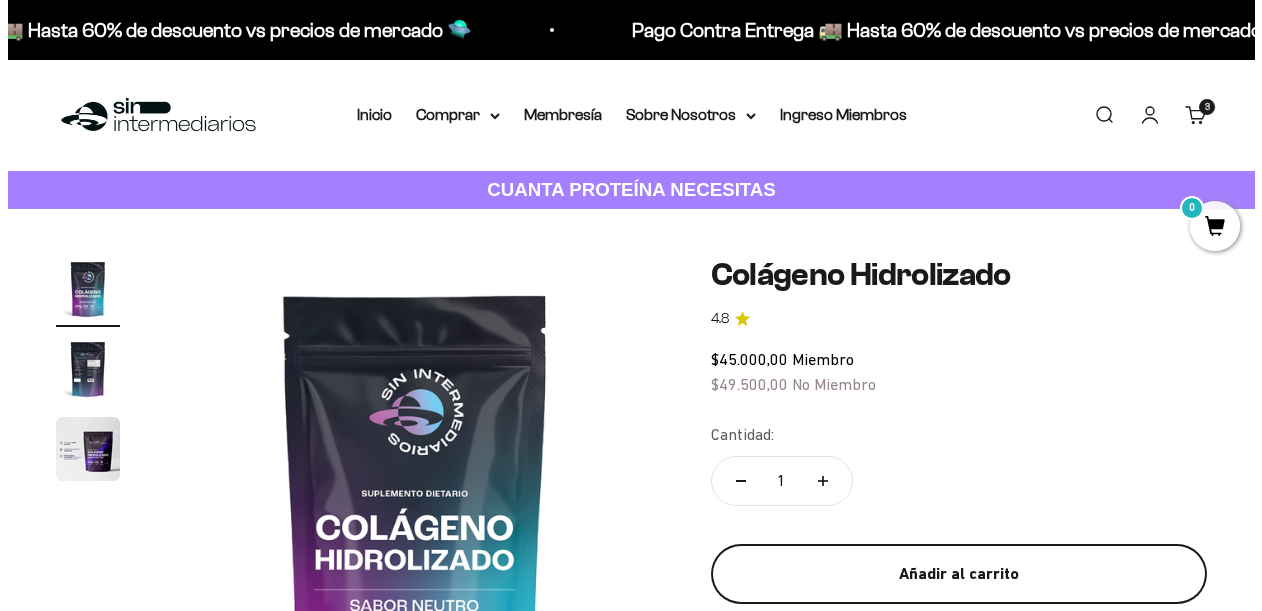 scroll, scrollTop: 168, scrollLeft: 0, axis: vertical 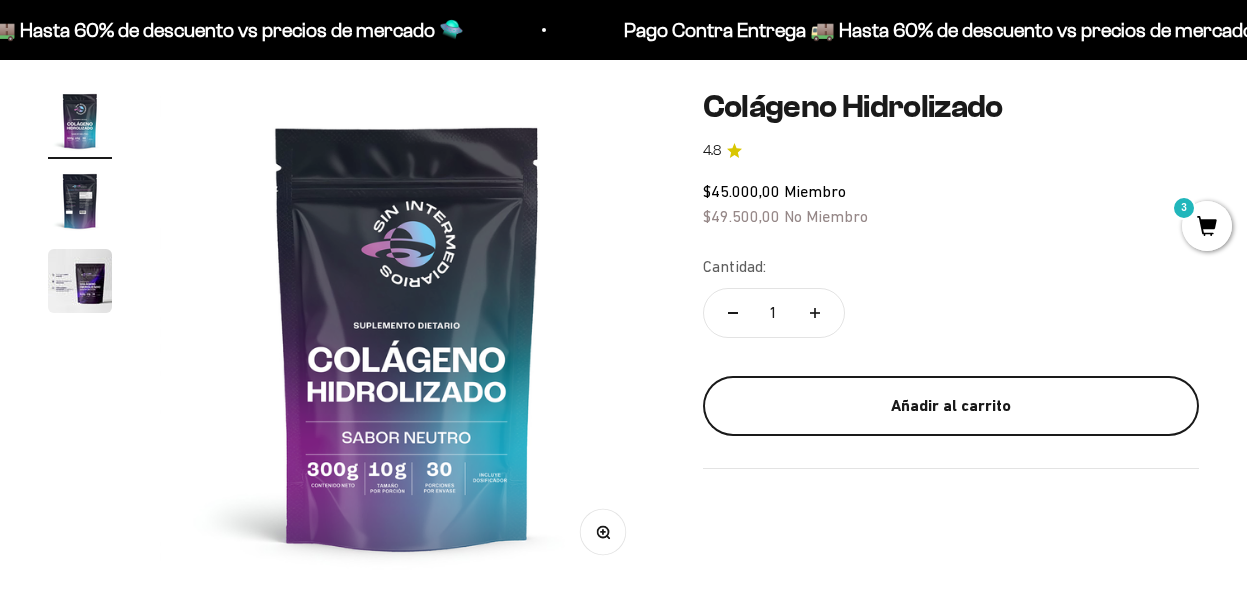 click on "Añadir al carrito" at bounding box center [951, 406] 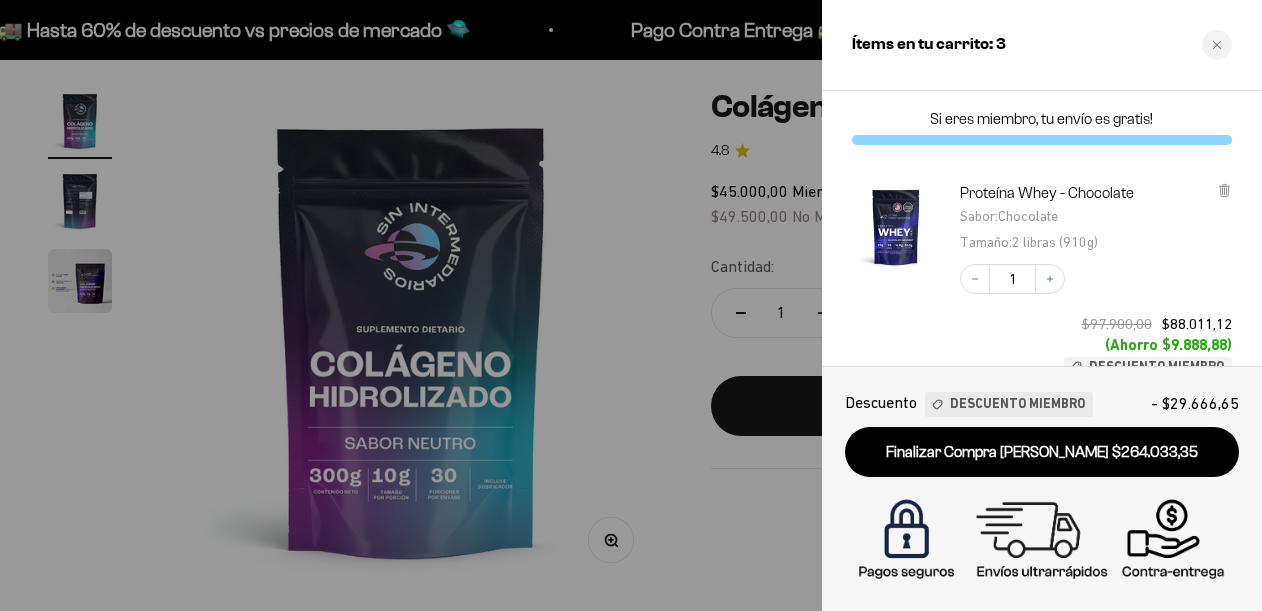 scroll, scrollTop: 0, scrollLeft: 0, axis: both 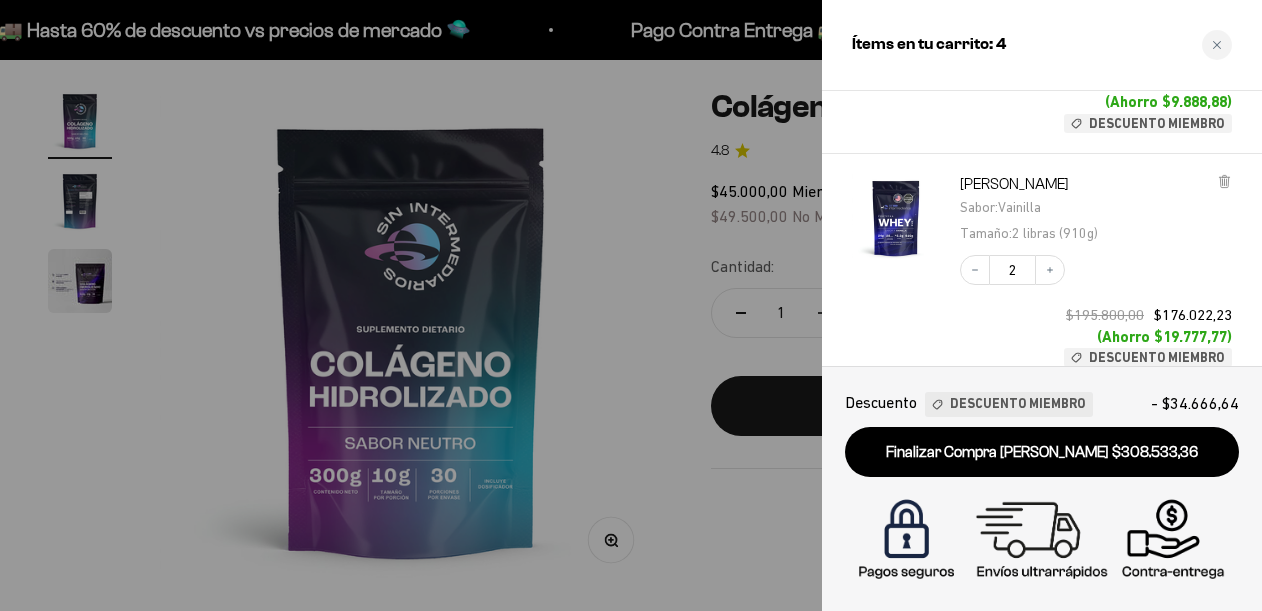 click at bounding box center (631, 305) 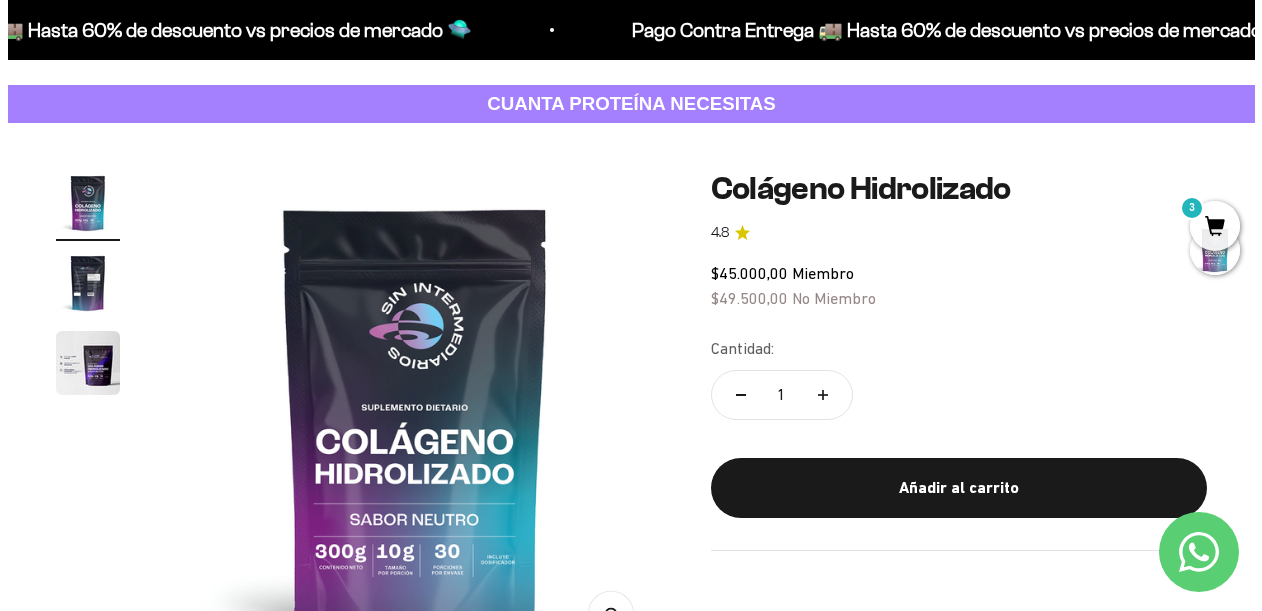 scroll, scrollTop: 0, scrollLeft: 0, axis: both 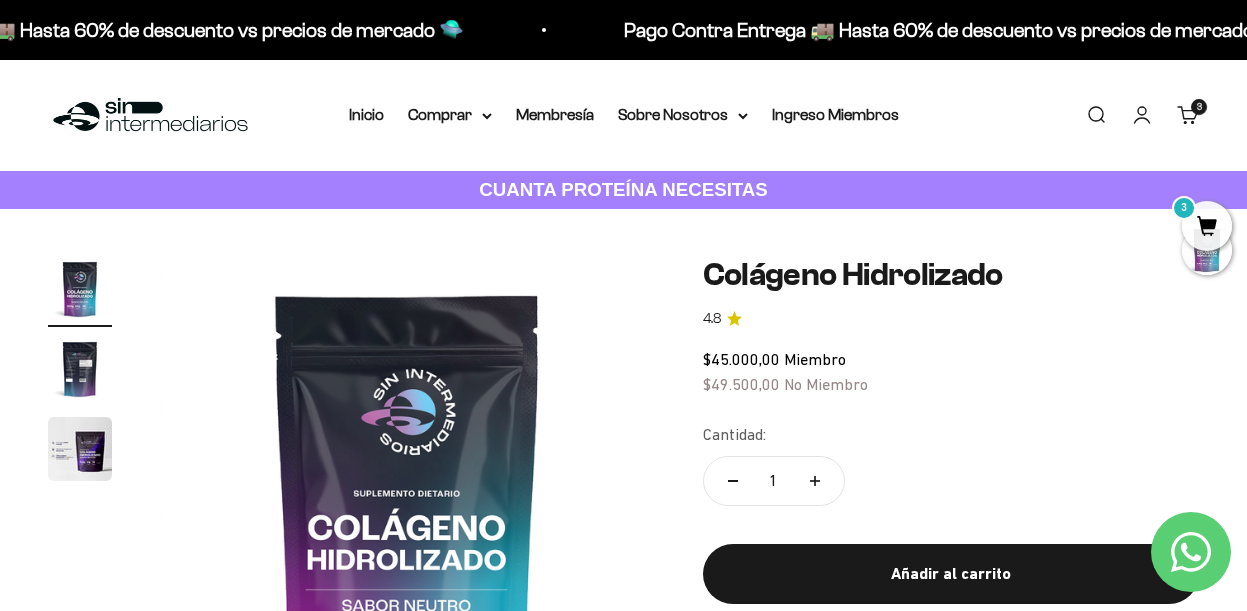 click on "3 artículos
3" at bounding box center (1199, 107) 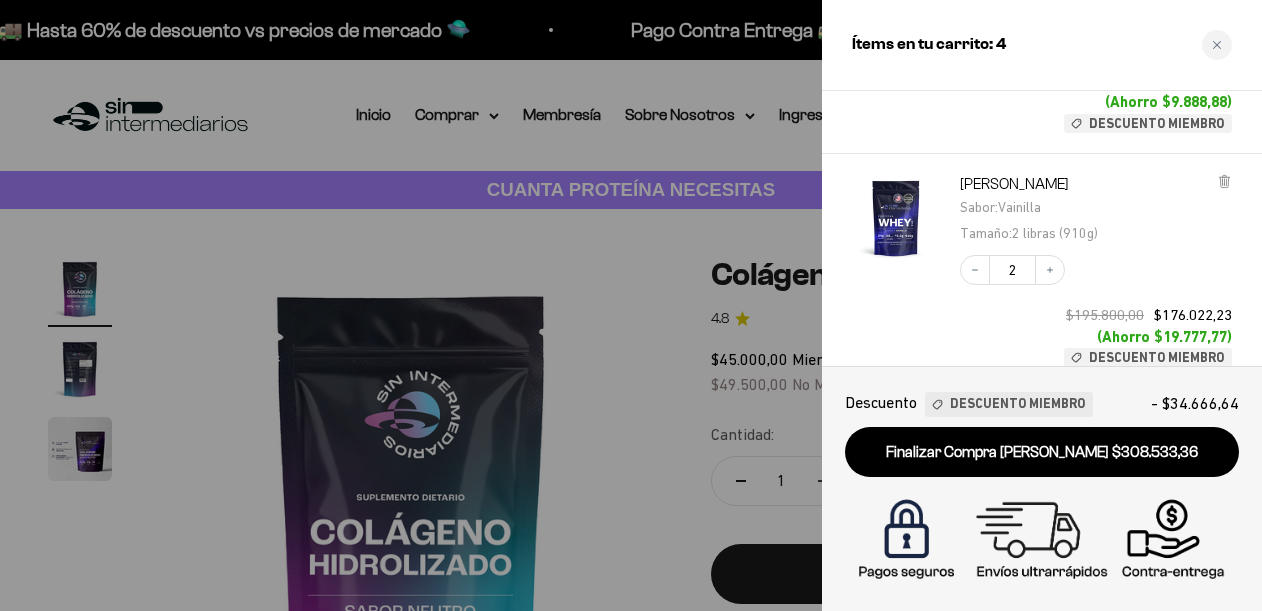 click at bounding box center (631, 305) 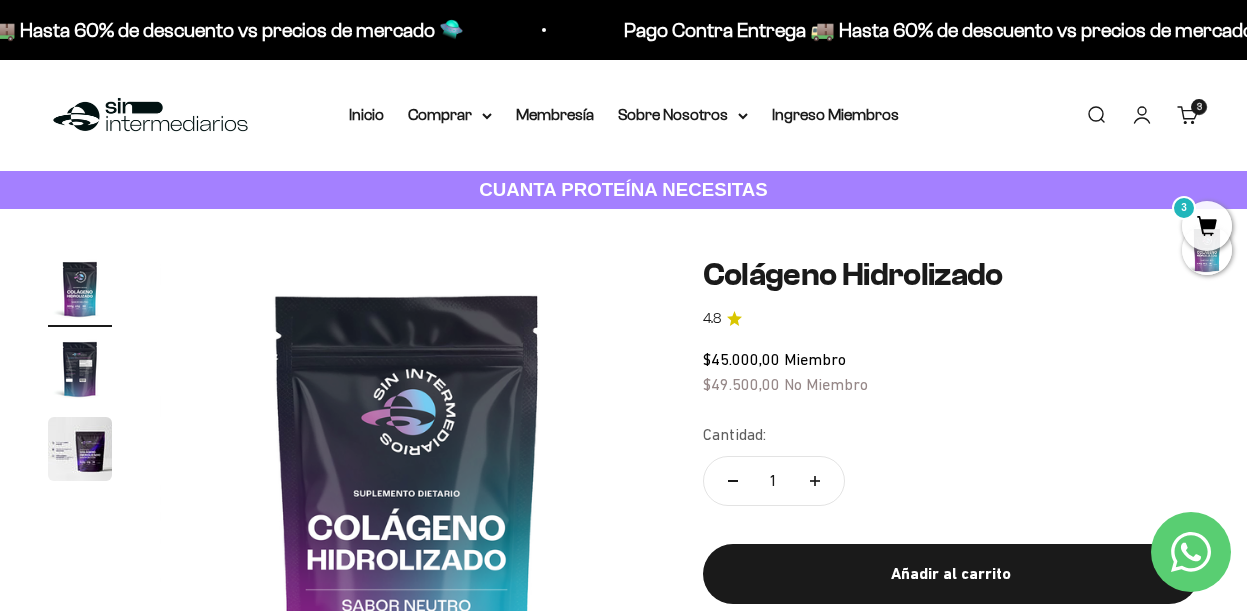 click on "3" at bounding box center [1207, 226] 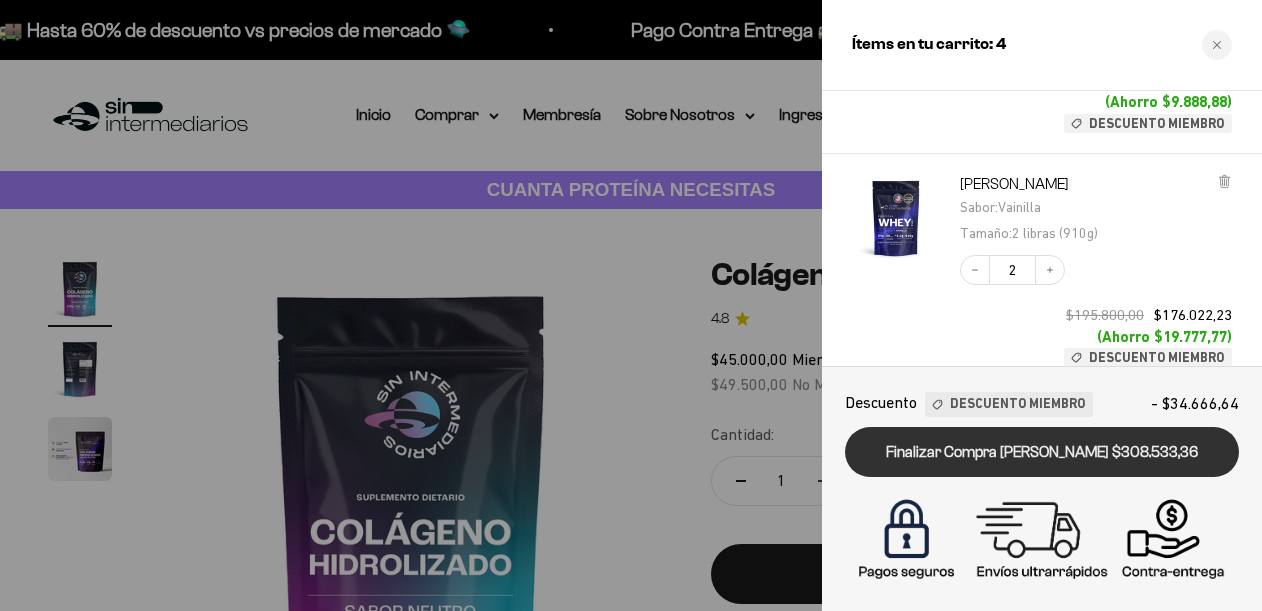 click on "Finalizar Compra [PERSON_NAME] $308.533,36" at bounding box center [1042, 452] 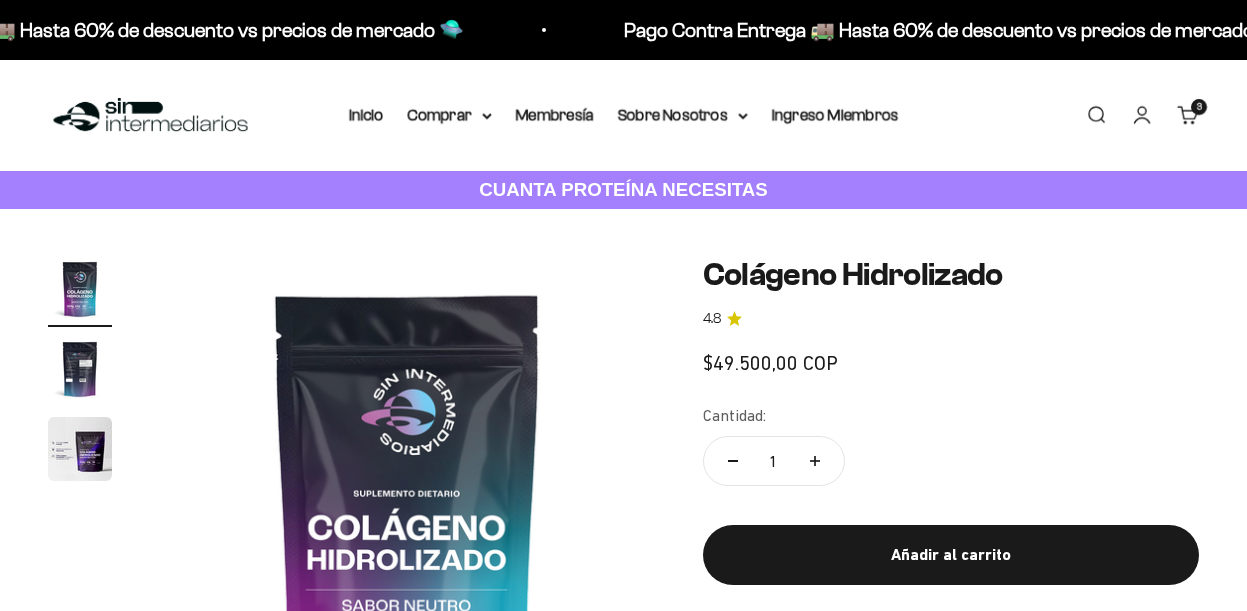 scroll, scrollTop: 0, scrollLeft: 0, axis: both 